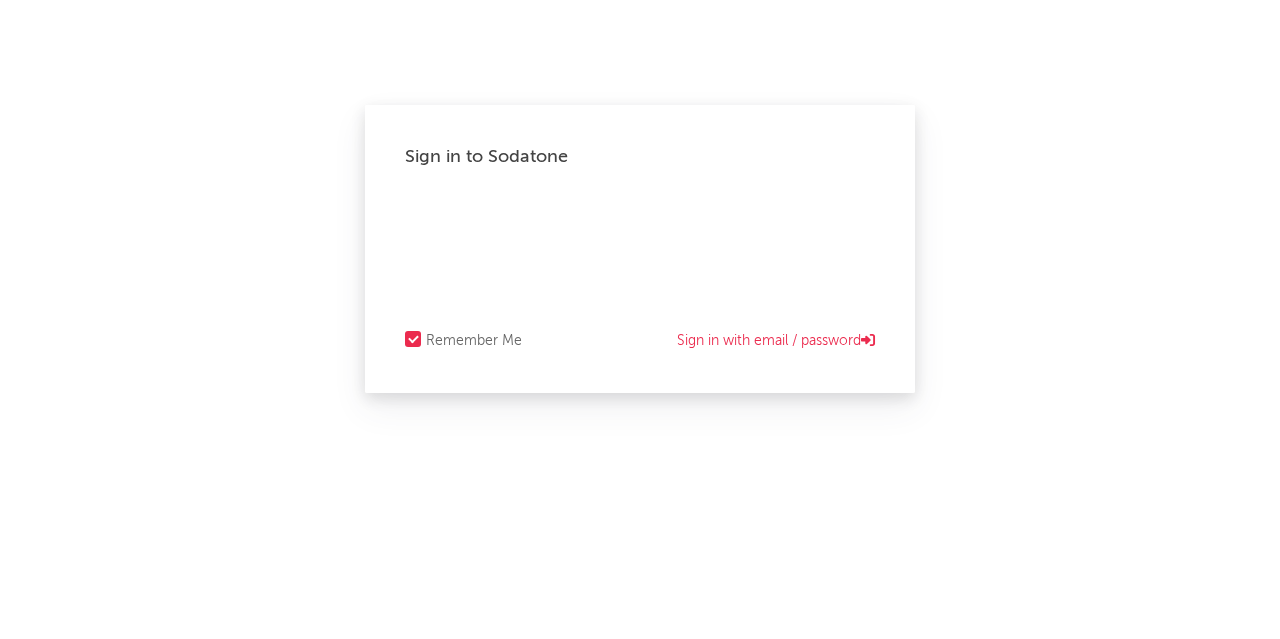 scroll, scrollTop: 0, scrollLeft: 0, axis: both 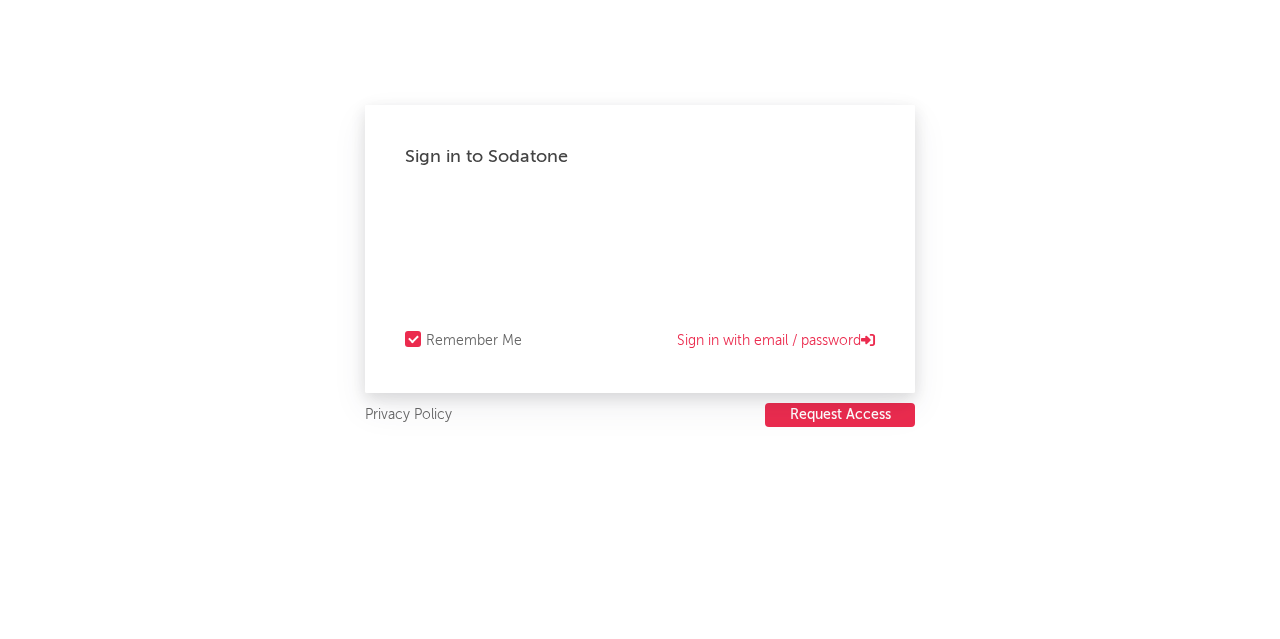 select on "recorded_music" 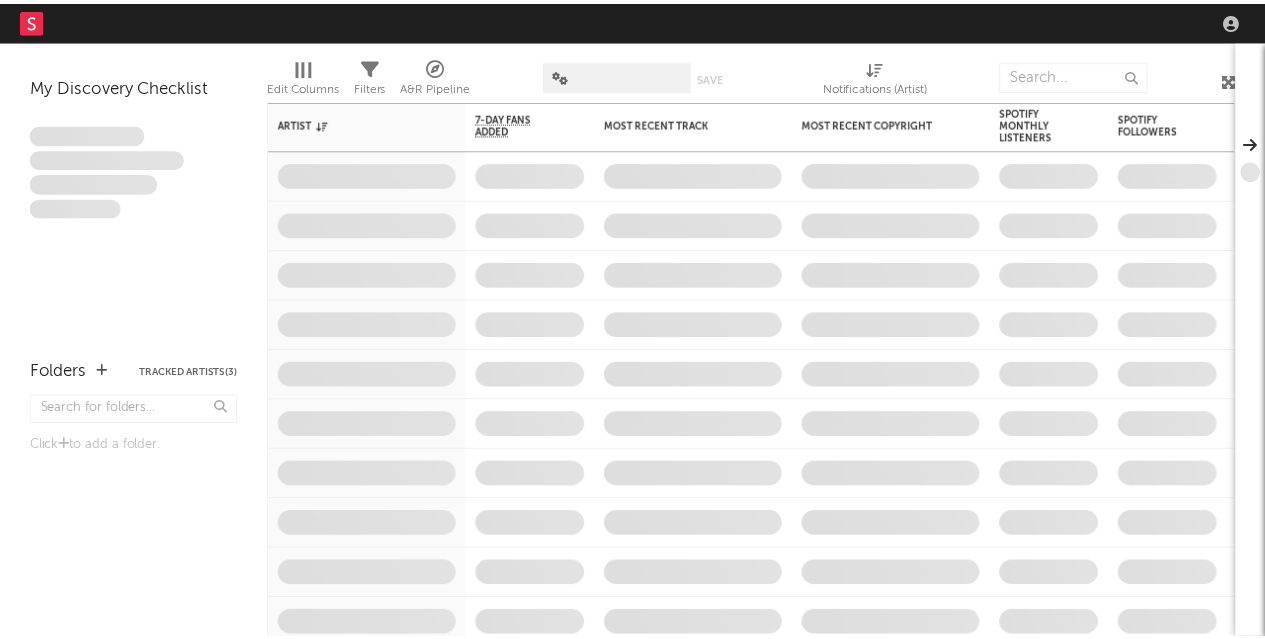 scroll, scrollTop: 0, scrollLeft: 0, axis: both 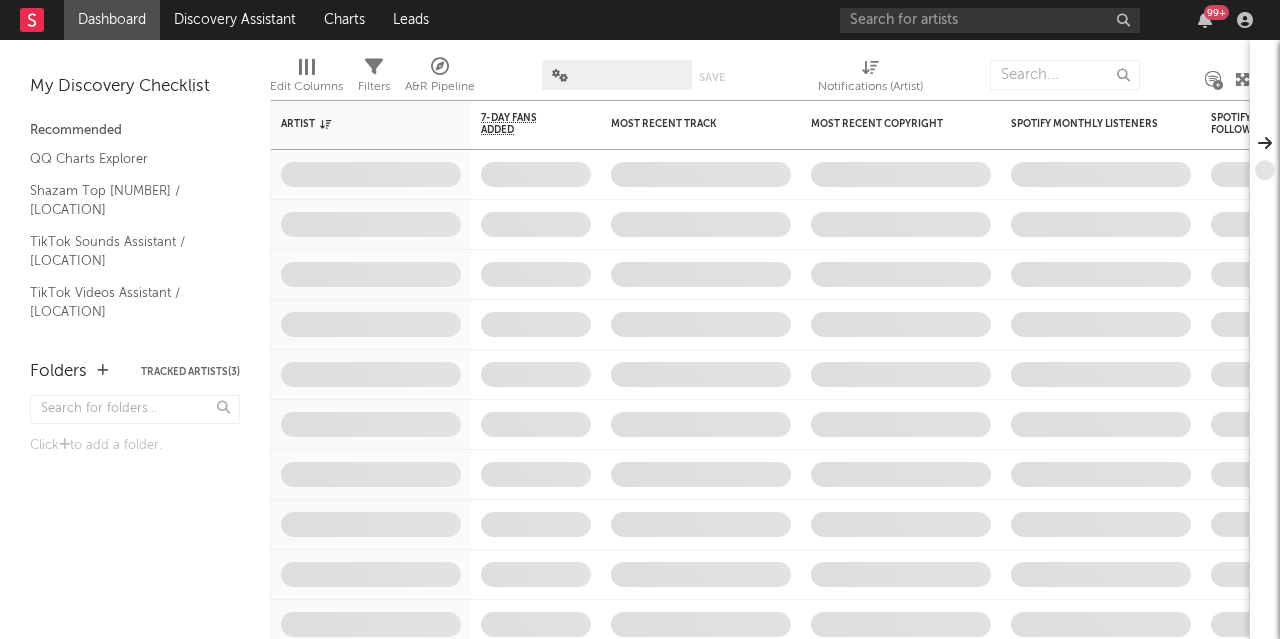 select on "[PRODUCT]" 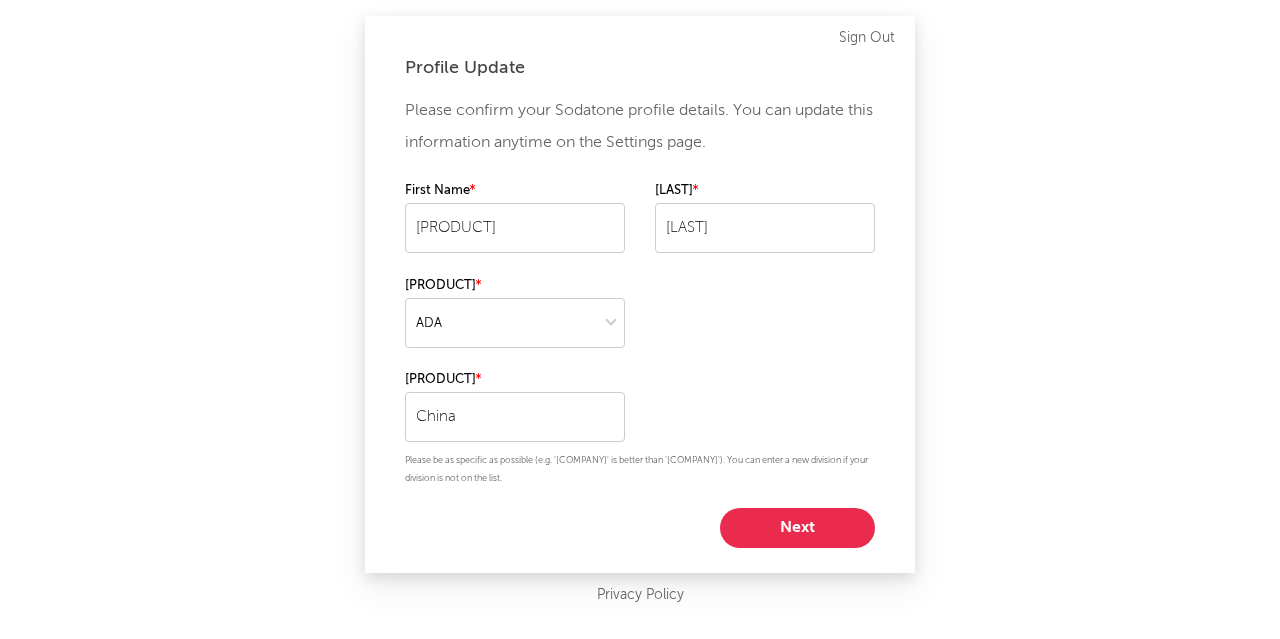 click on "Next" at bounding box center (797, 528) 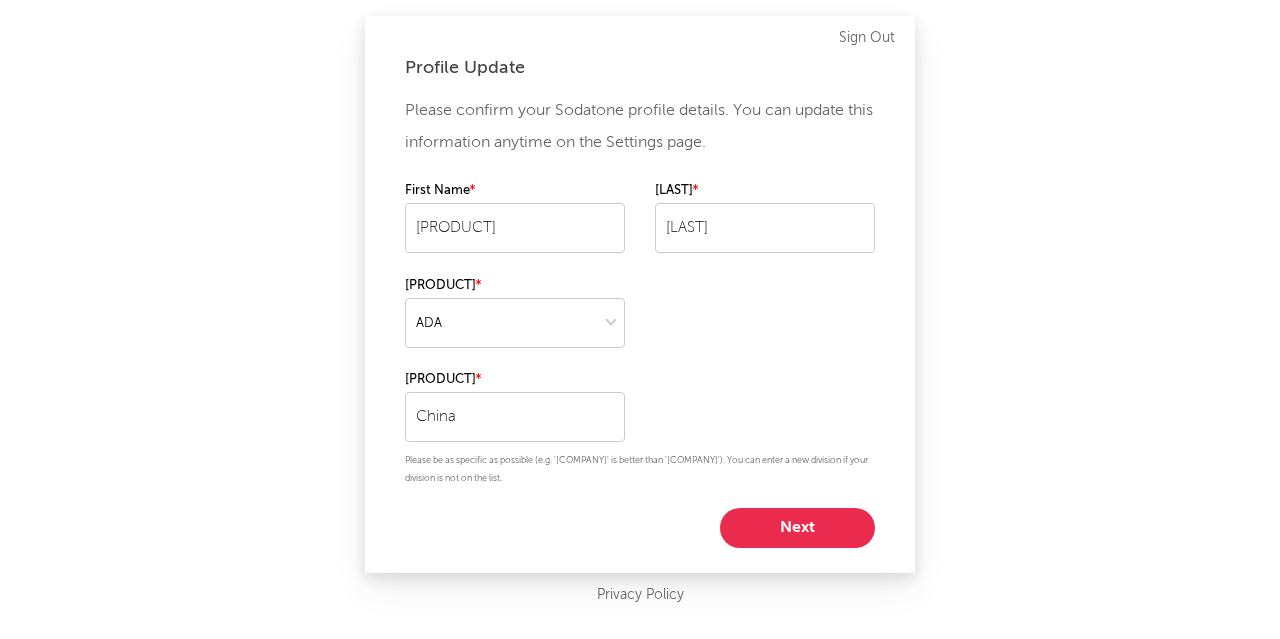 select on "other" 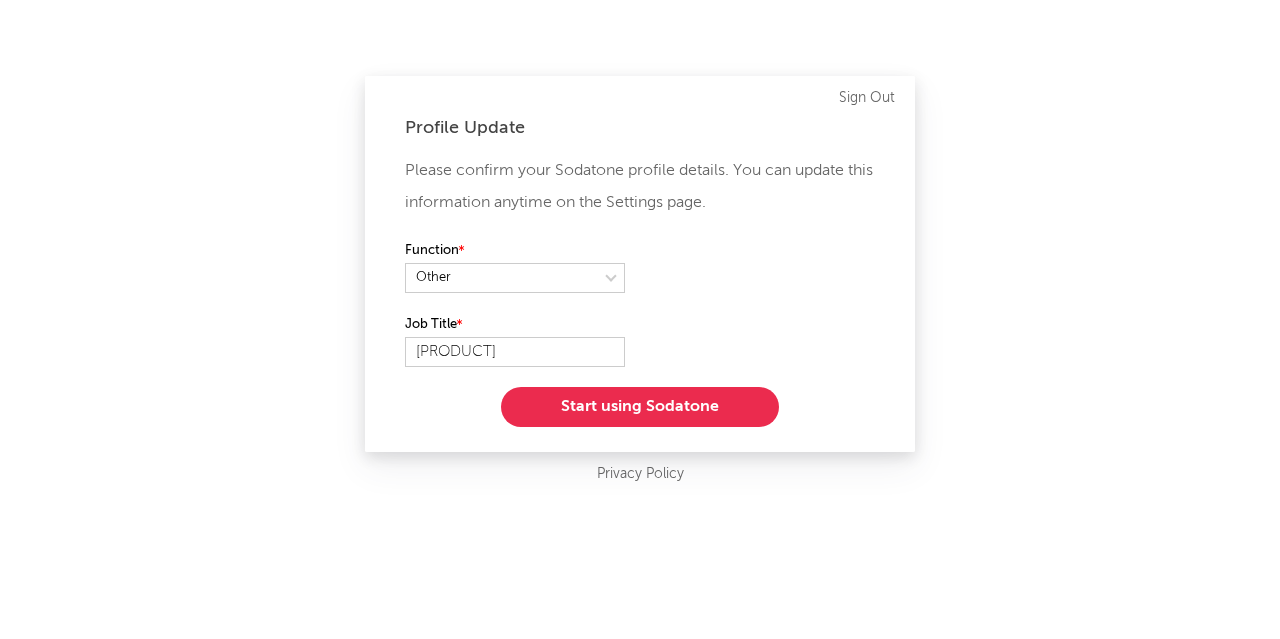 click on "Start using Sodatone" at bounding box center (640, 407) 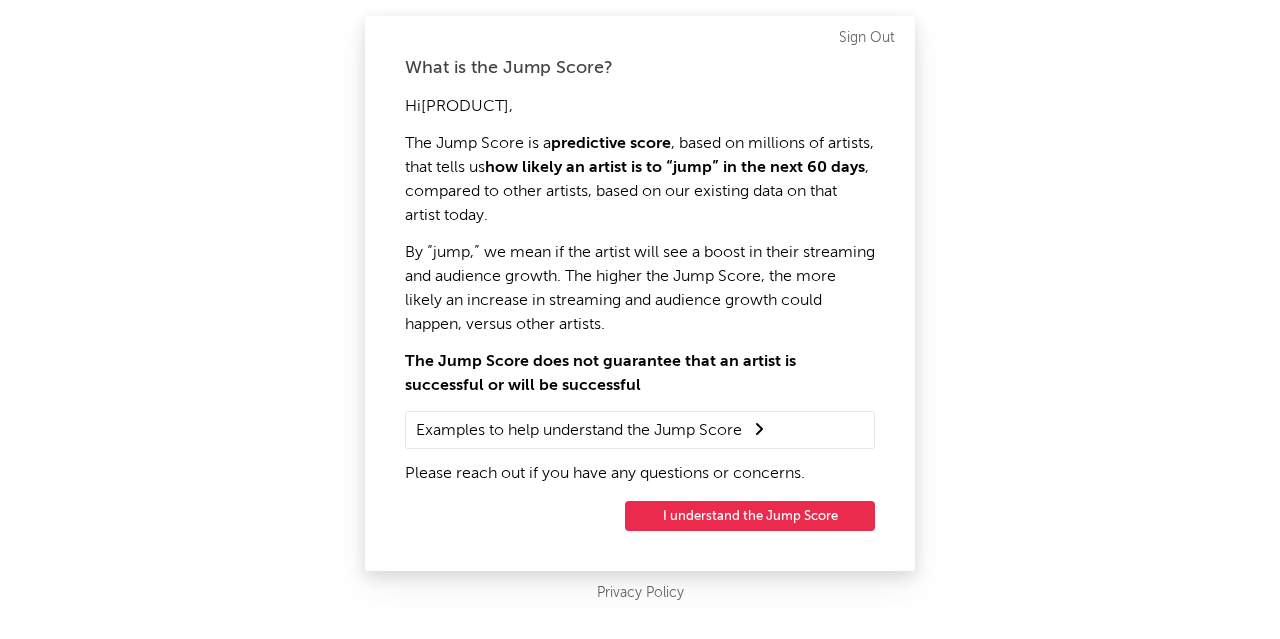 click on "I understand the Jump Score" at bounding box center [750, 516] 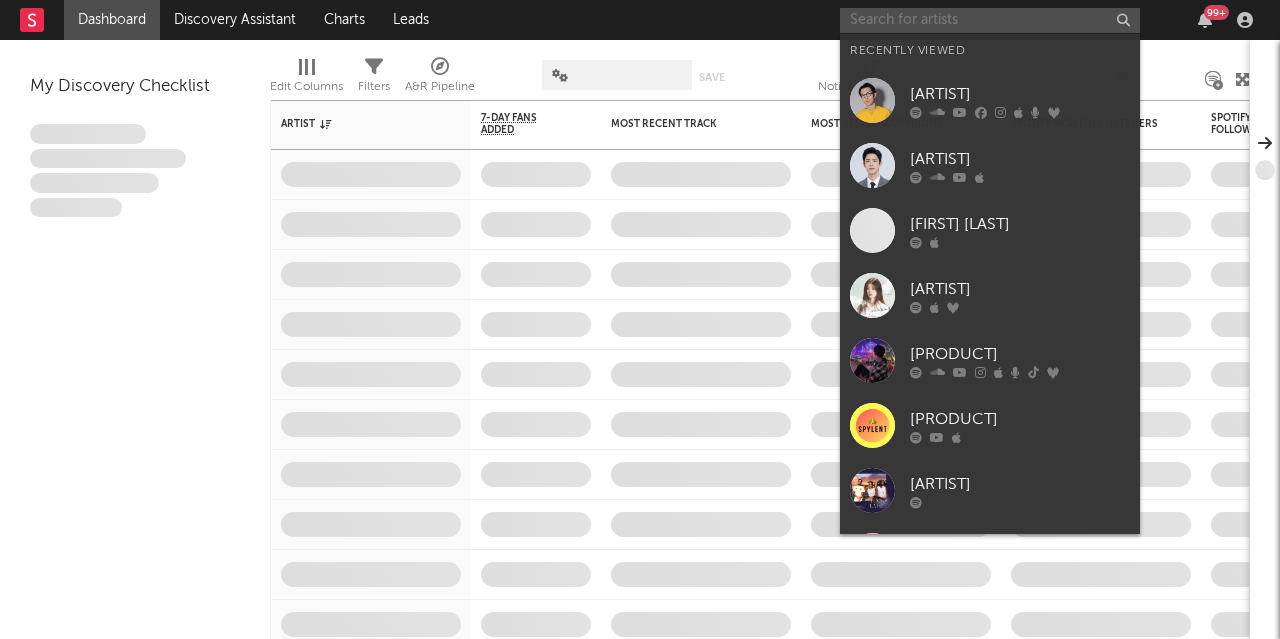 click at bounding box center (990, 20) 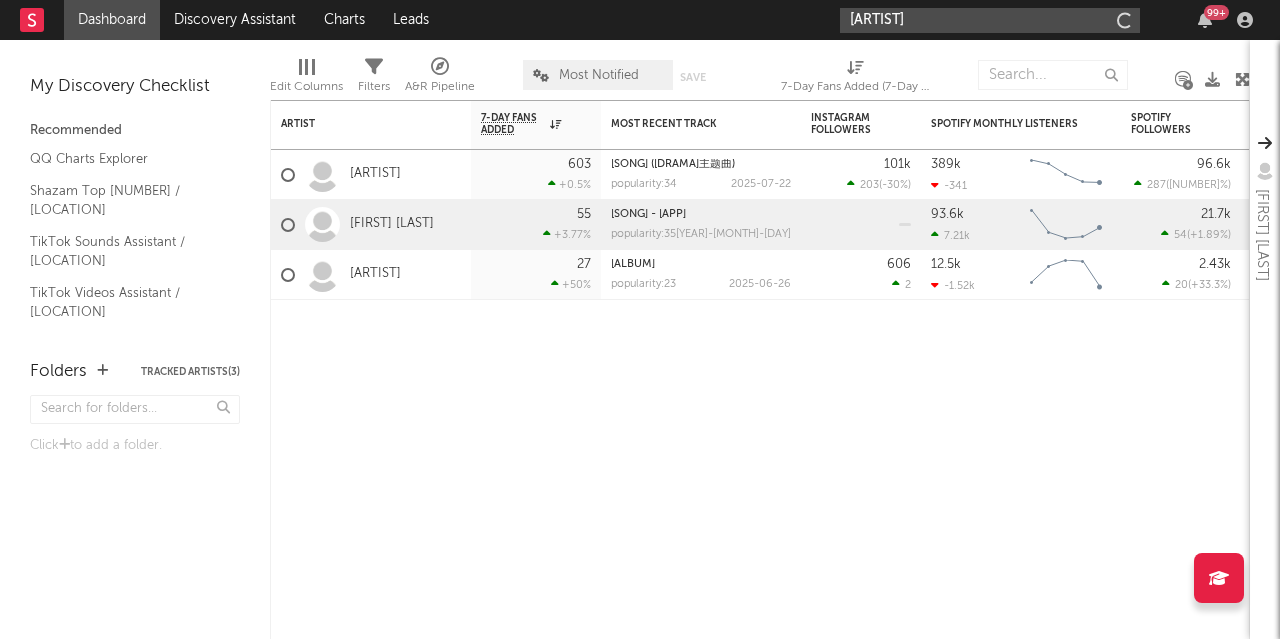type on "h" 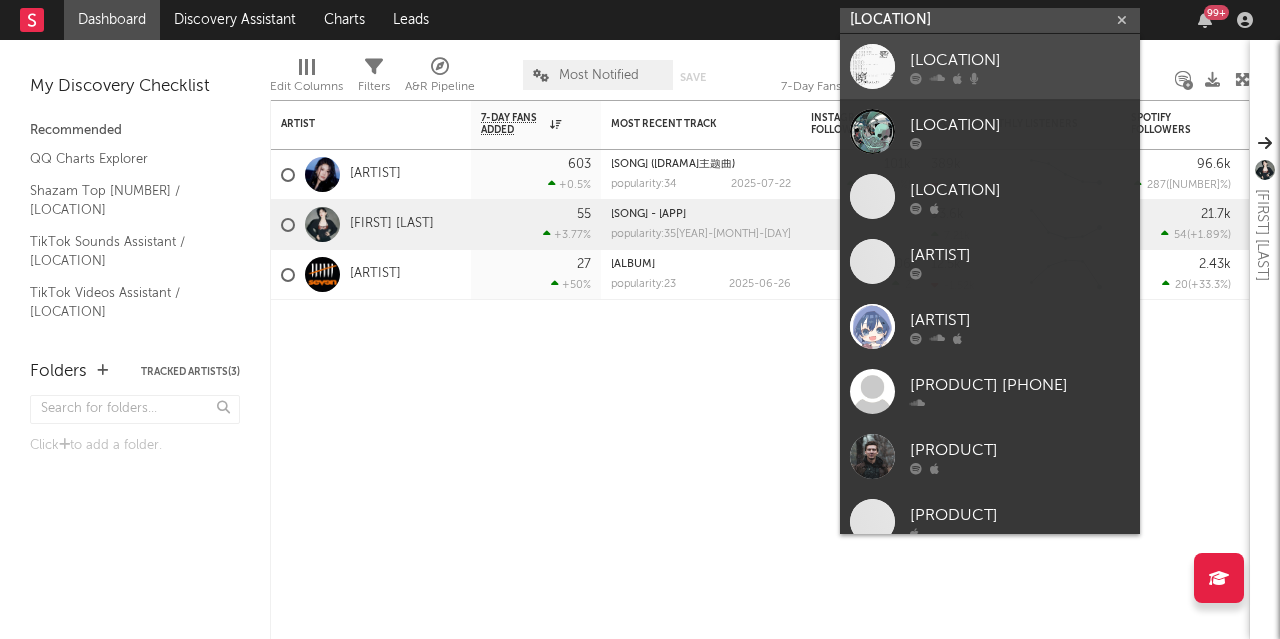 type on "[LOCATION]" 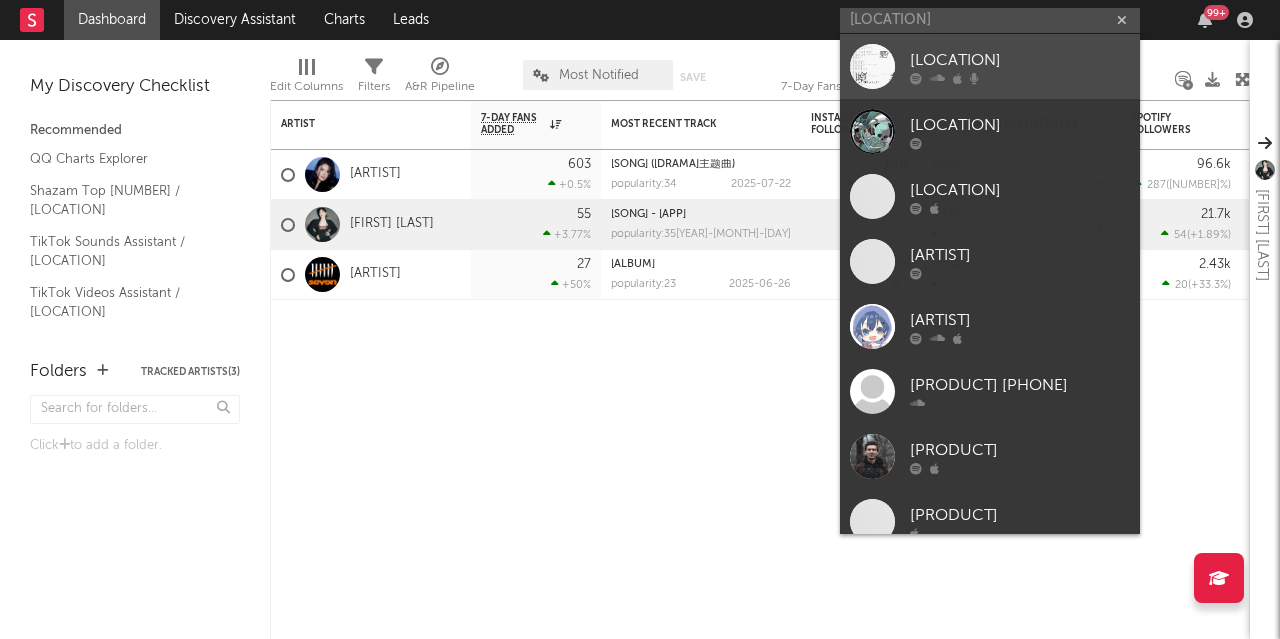 click on "[LOCATION]" at bounding box center (1020, 60) 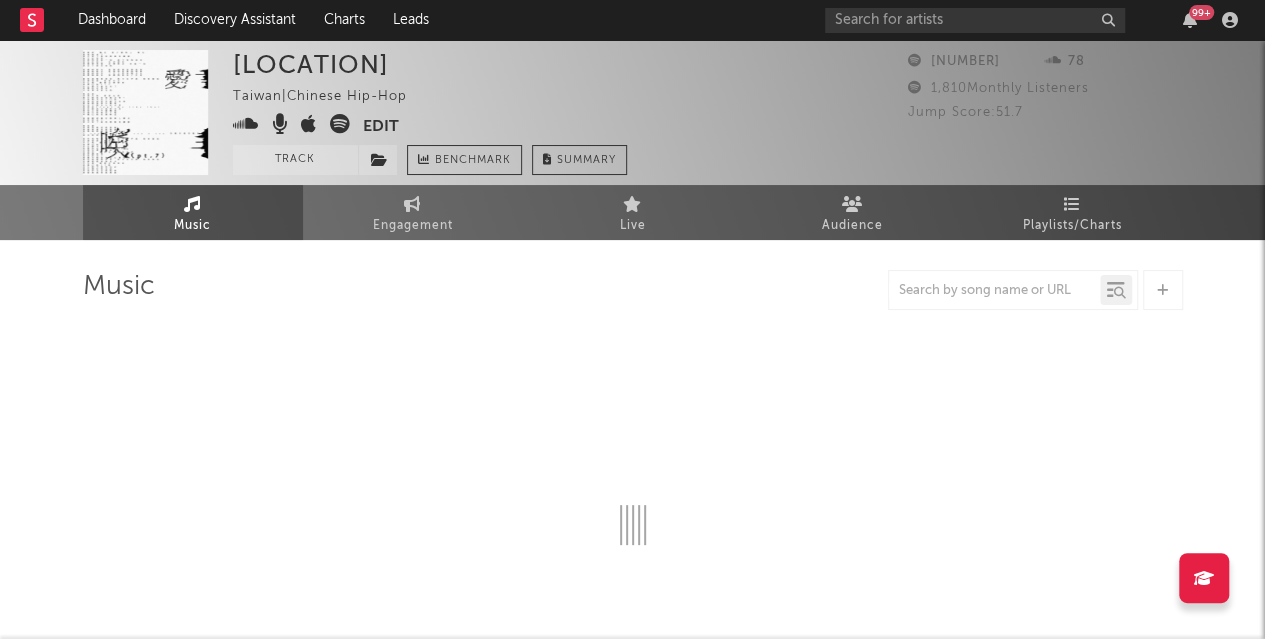 select on "6m" 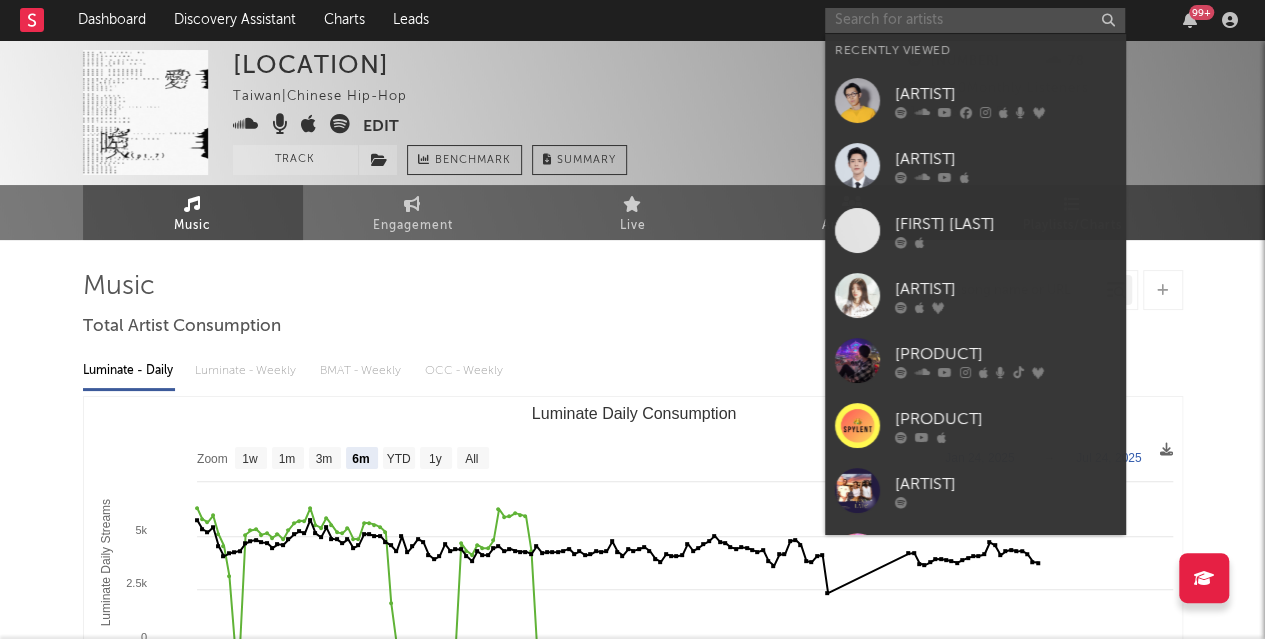 click at bounding box center (975, 20) 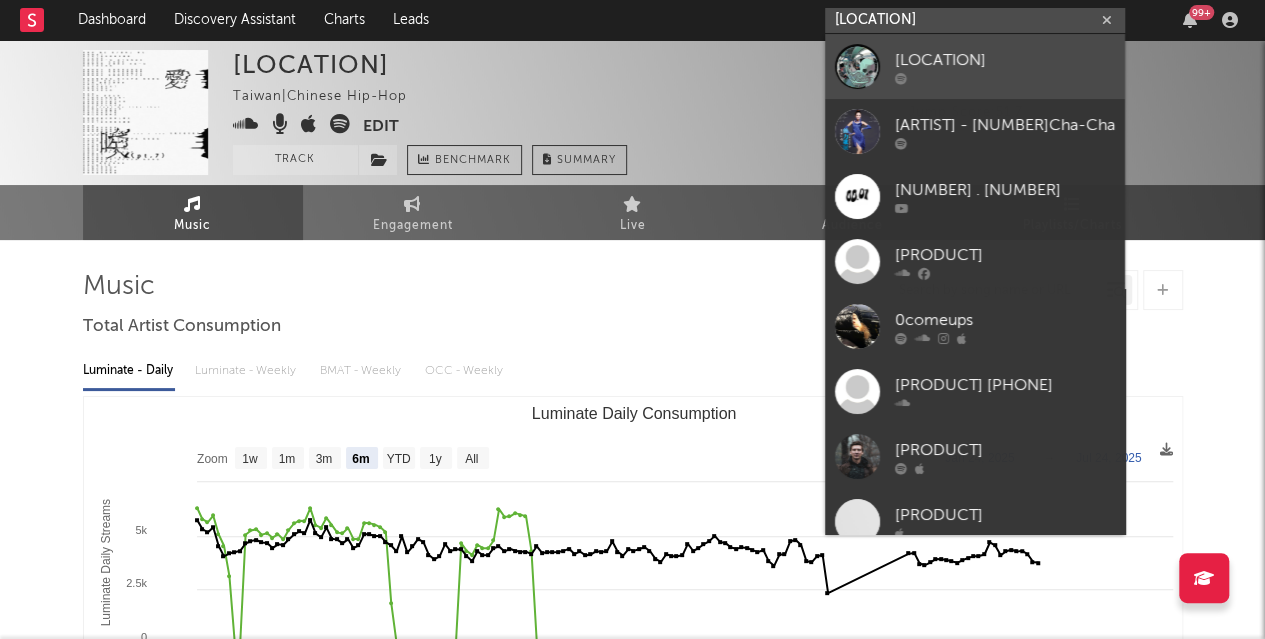 type on "[LOCATION]" 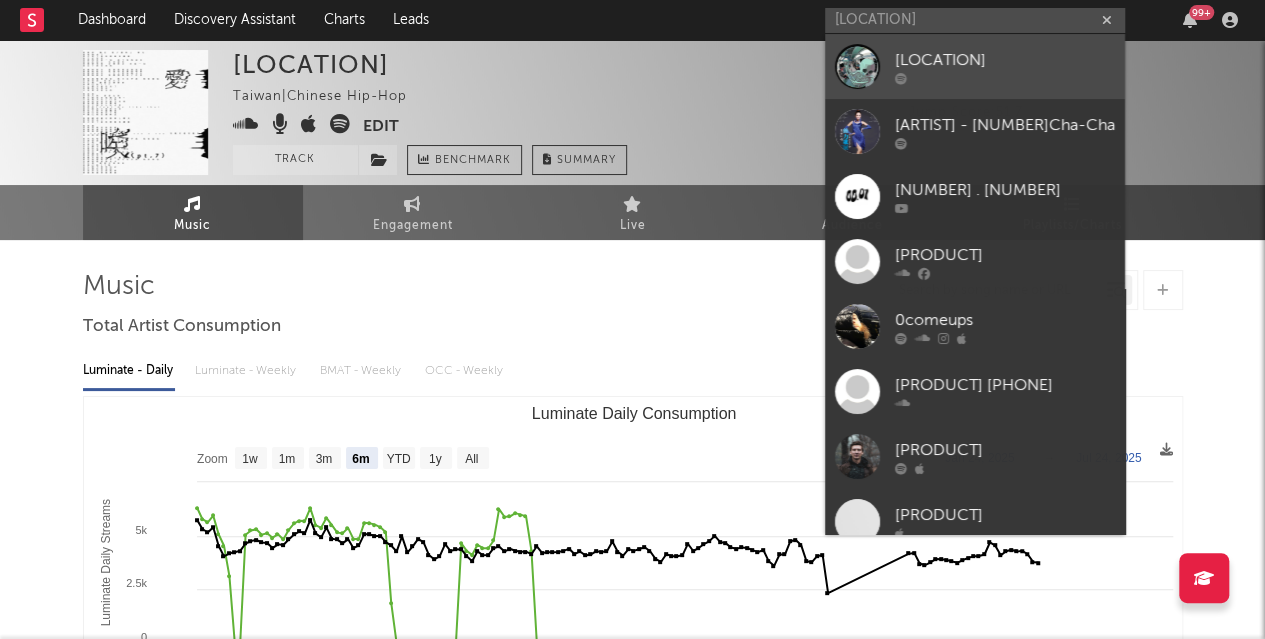 click at bounding box center [1005, 78] 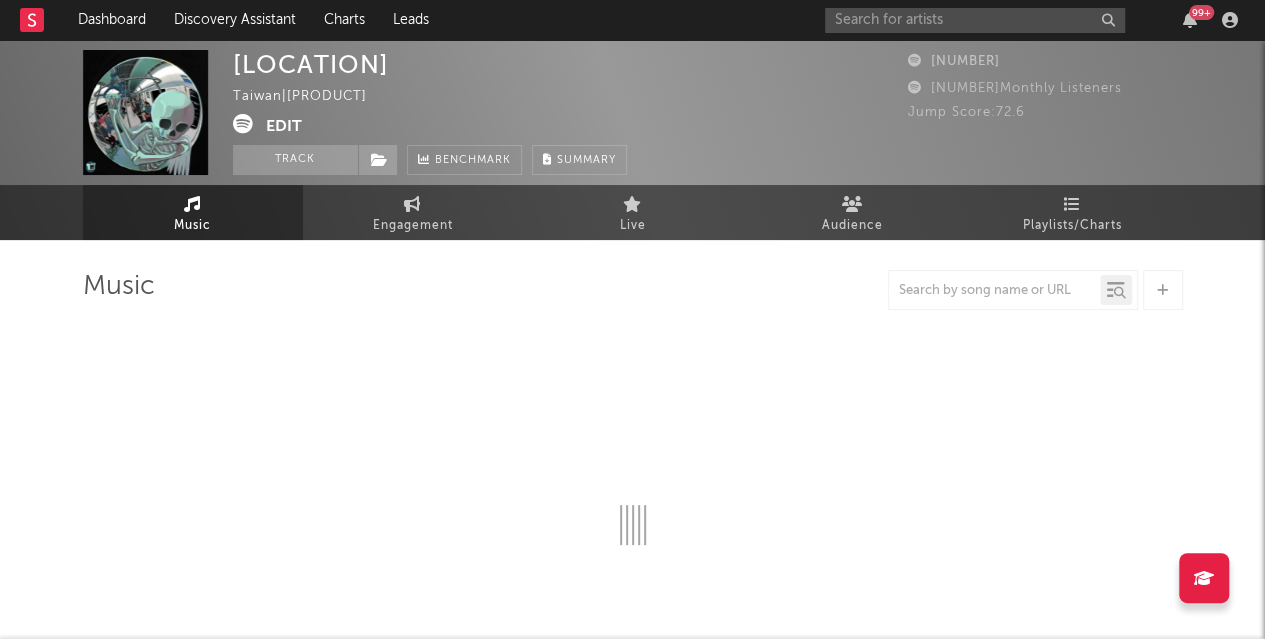 select on "1w" 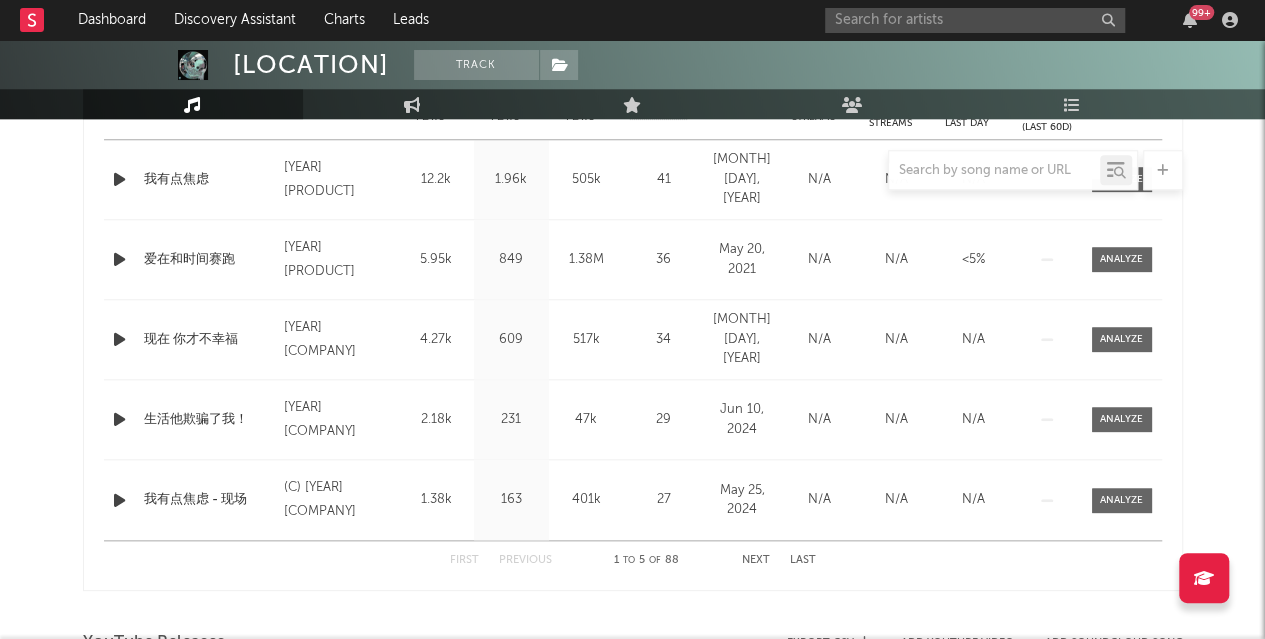 scroll, scrollTop: 900, scrollLeft: 0, axis: vertical 